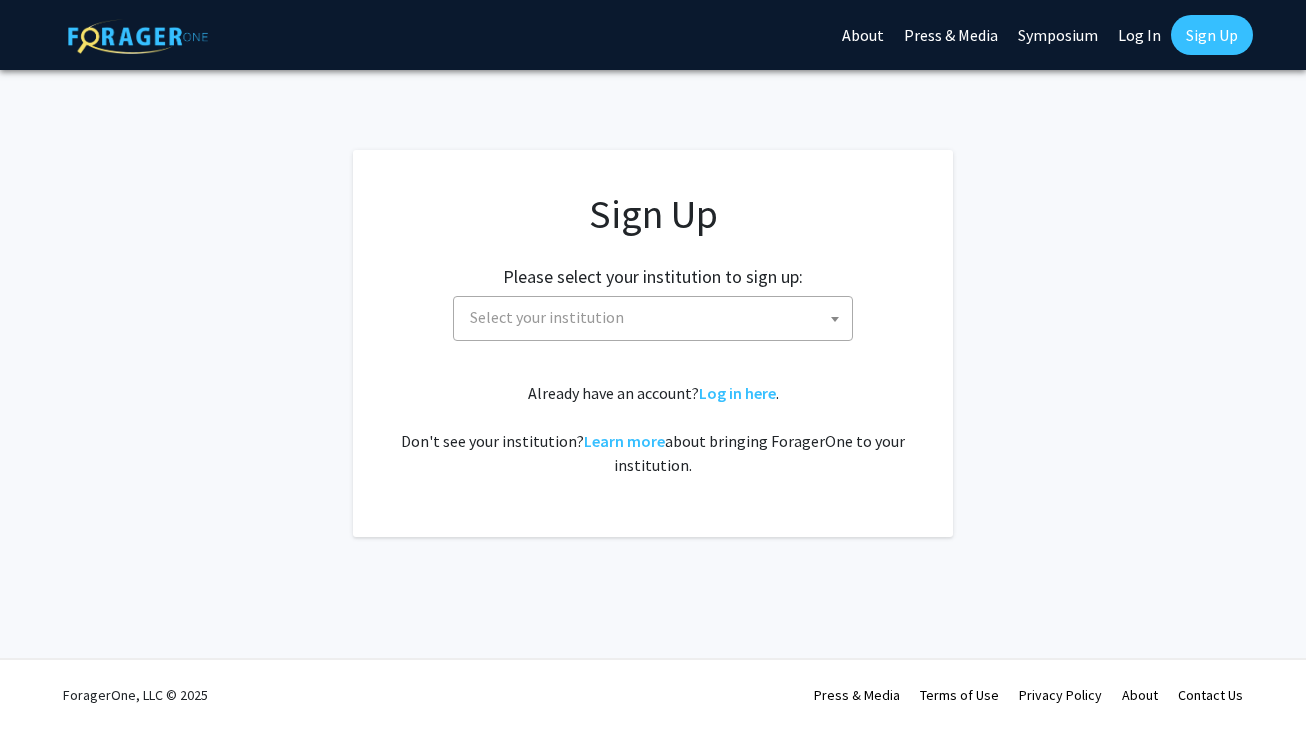 scroll, scrollTop: 0, scrollLeft: 0, axis: both 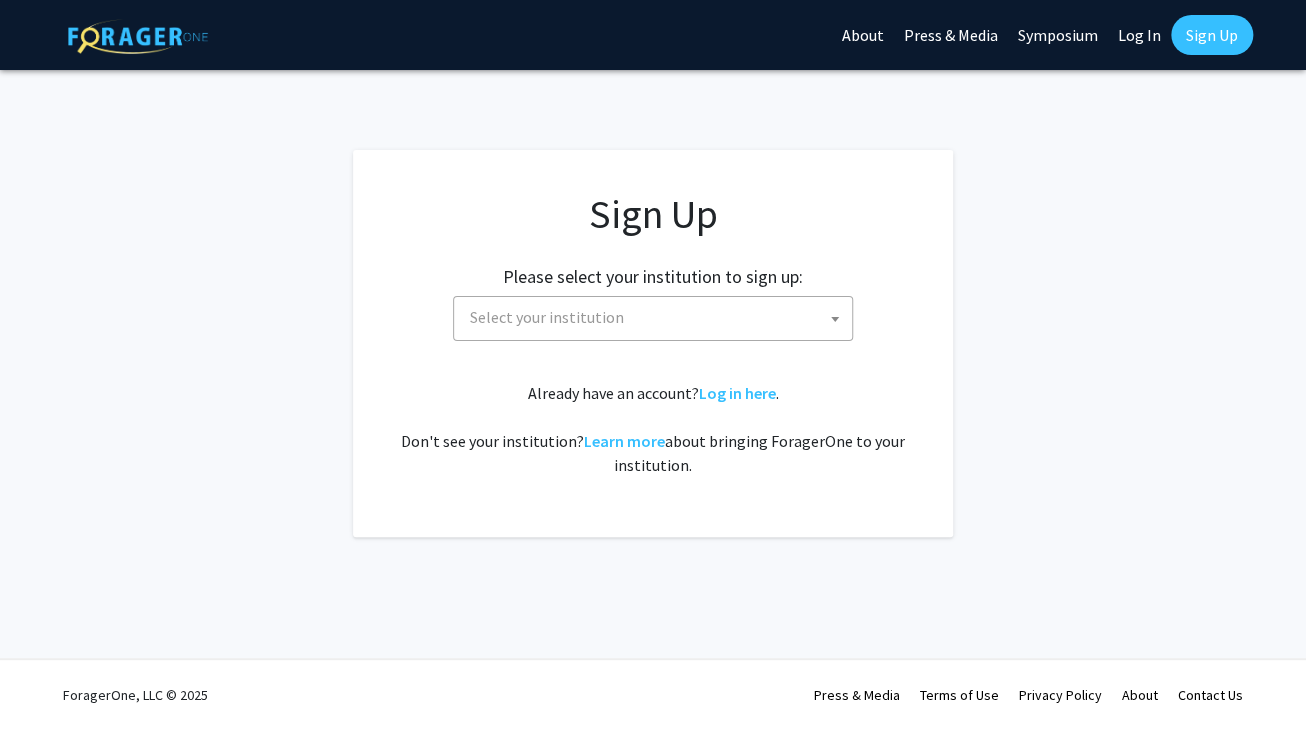 click on "Select your institution" at bounding box center [657, 317] 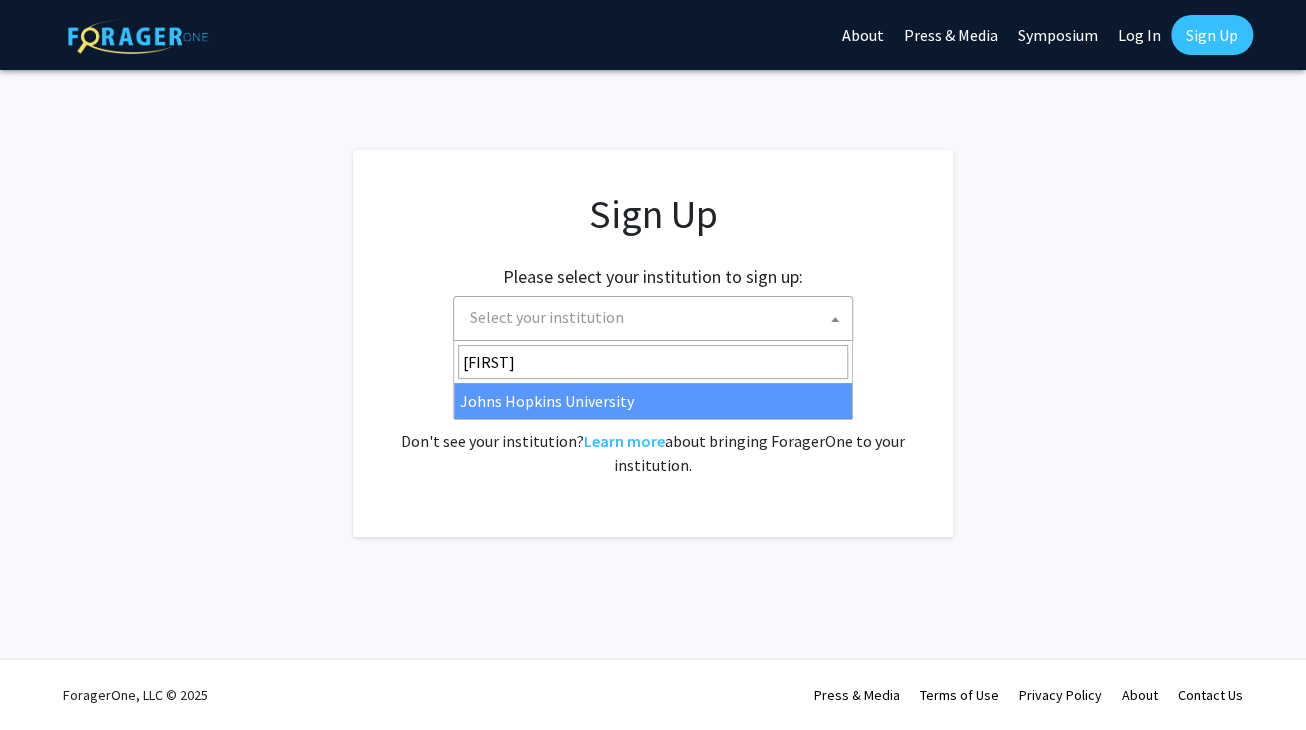 type on "[FIRST]" 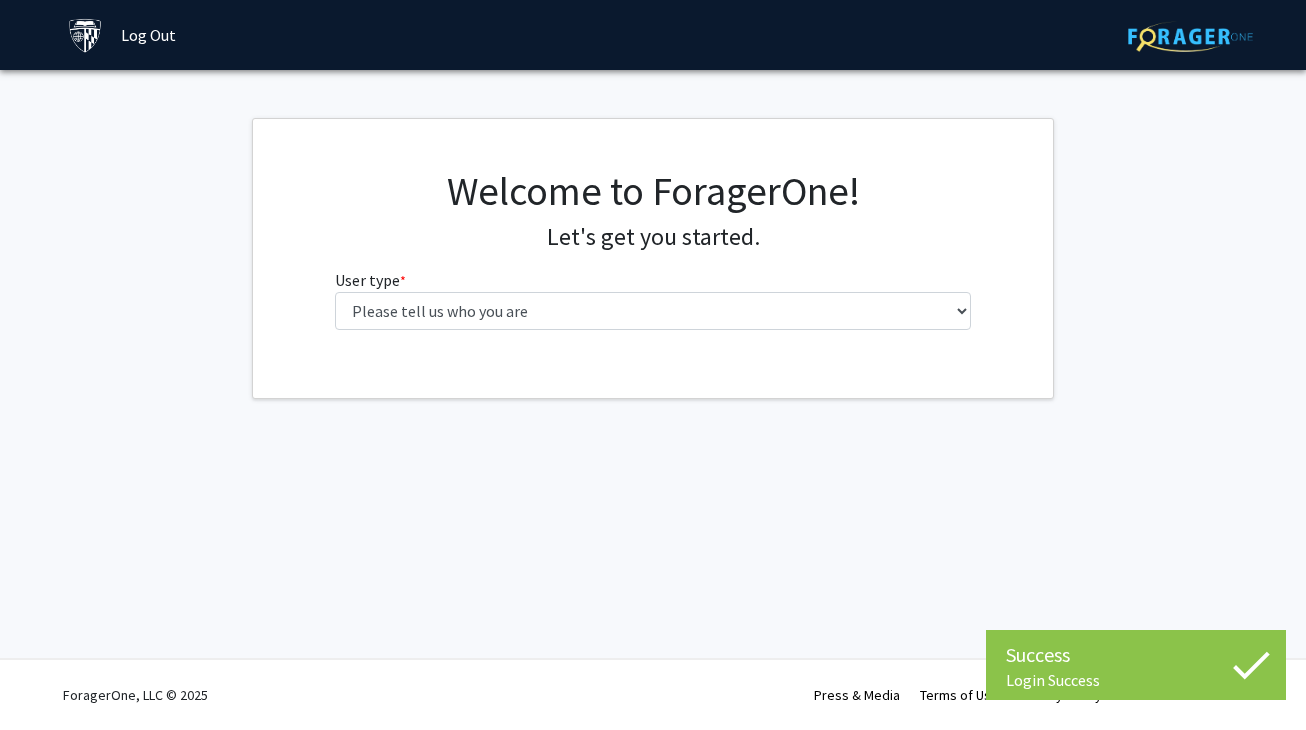 scroll, scrollTop: 0, scrollLeft: 0, axis: both 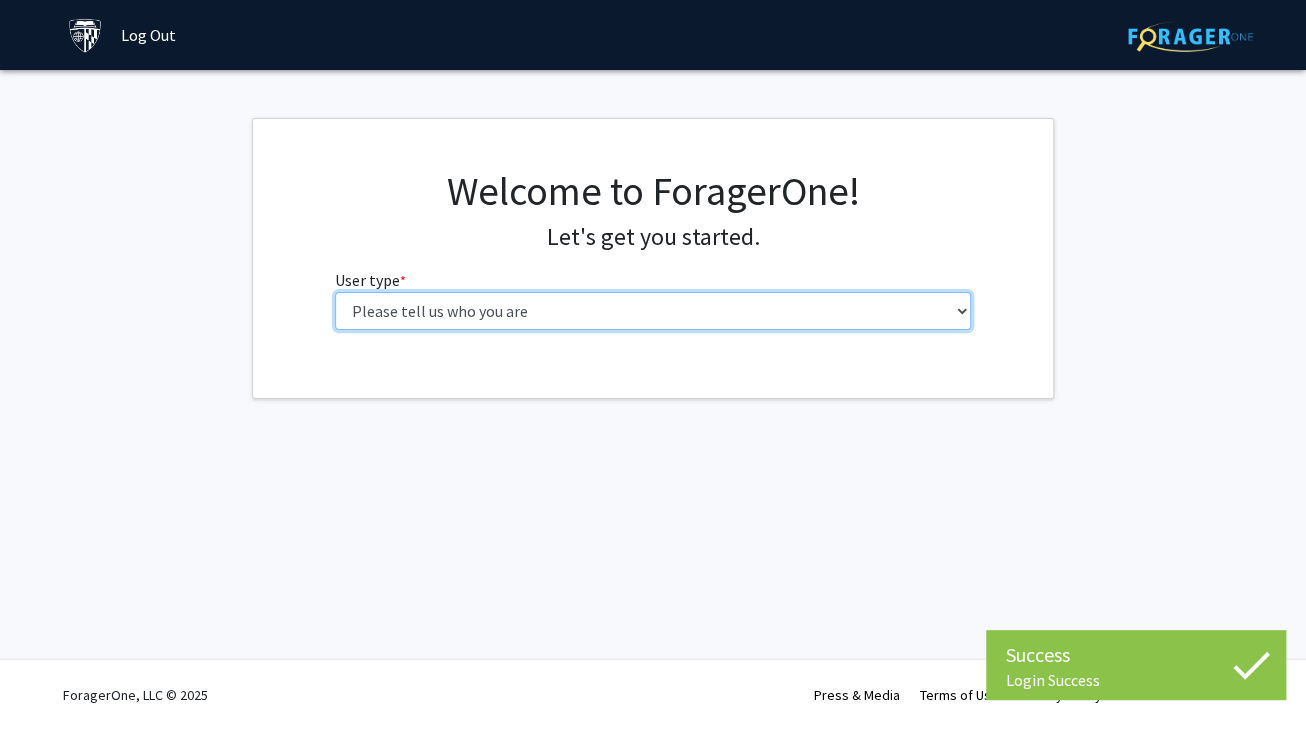 click on "Please tell us who you are  Undergraduate Student   Master's Student   Doctoral Candidate (PhD, MD, DMD, PharmD, etc.)   Postdoctoral Researcher / Research Staff / Medical Resident / Medical Fellow   Faculty   Administrative Staff" at bounding box center [653, 311] 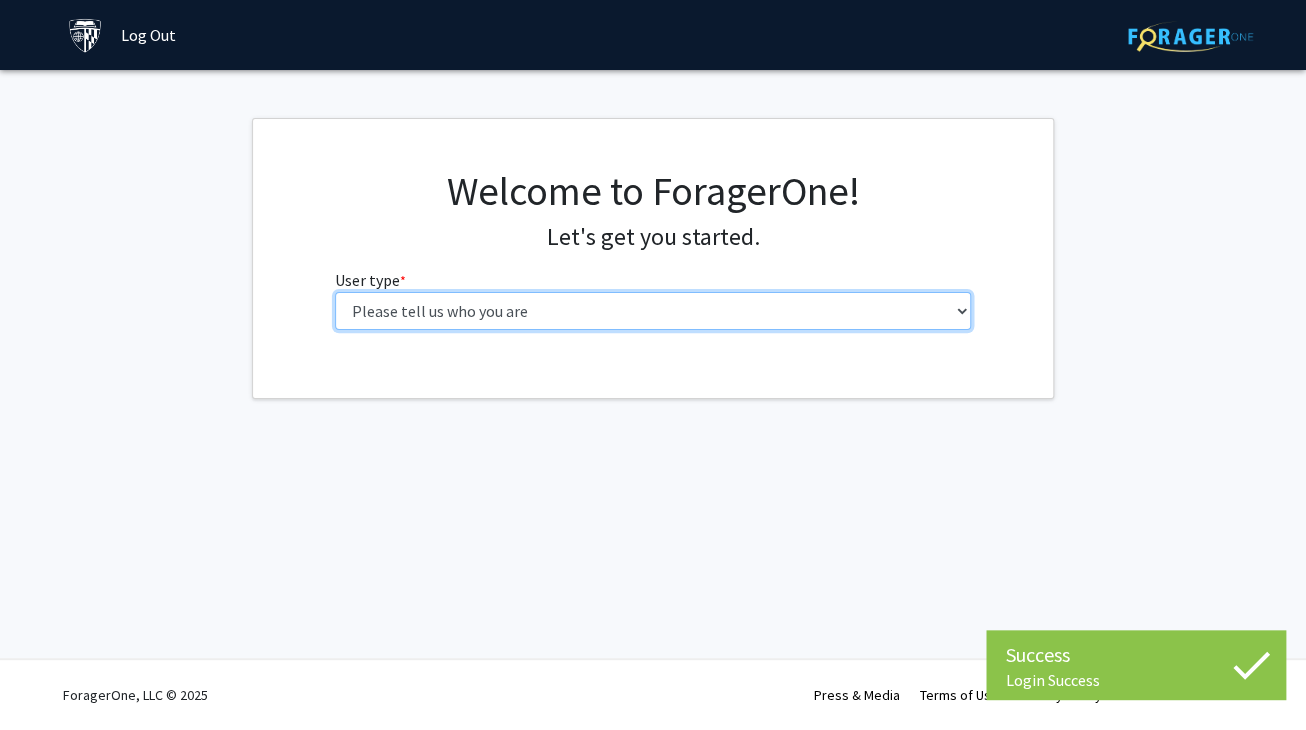 select on "2: masters" 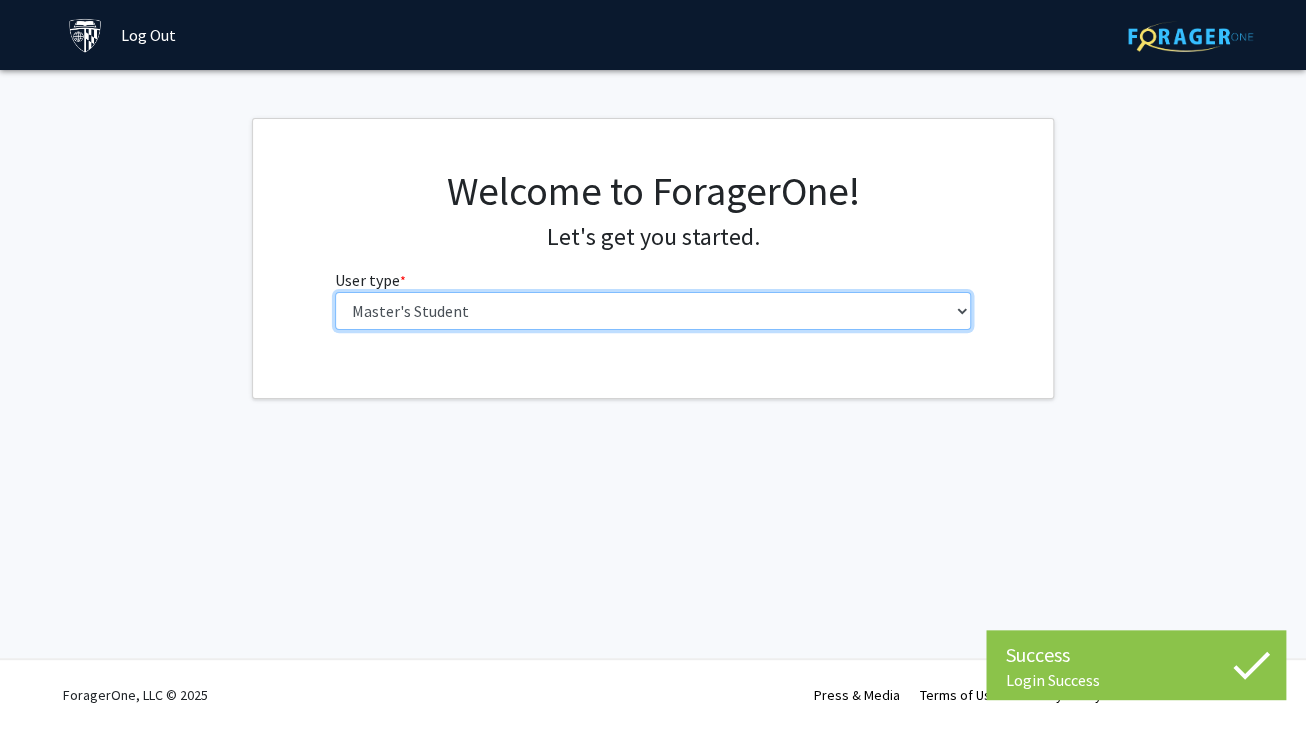 click on "Master's Student" at bounding box center (0, 0) 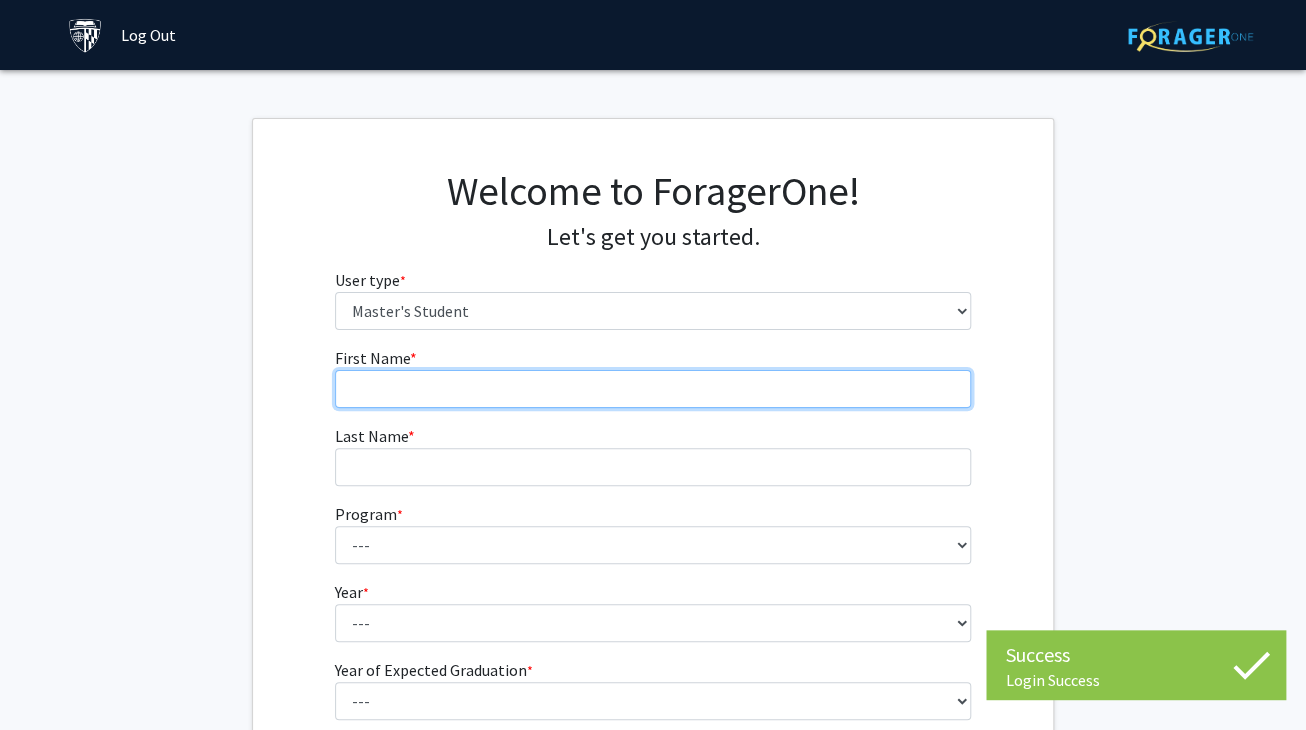 click on "First Name * required" at bounding box center [653, 389] 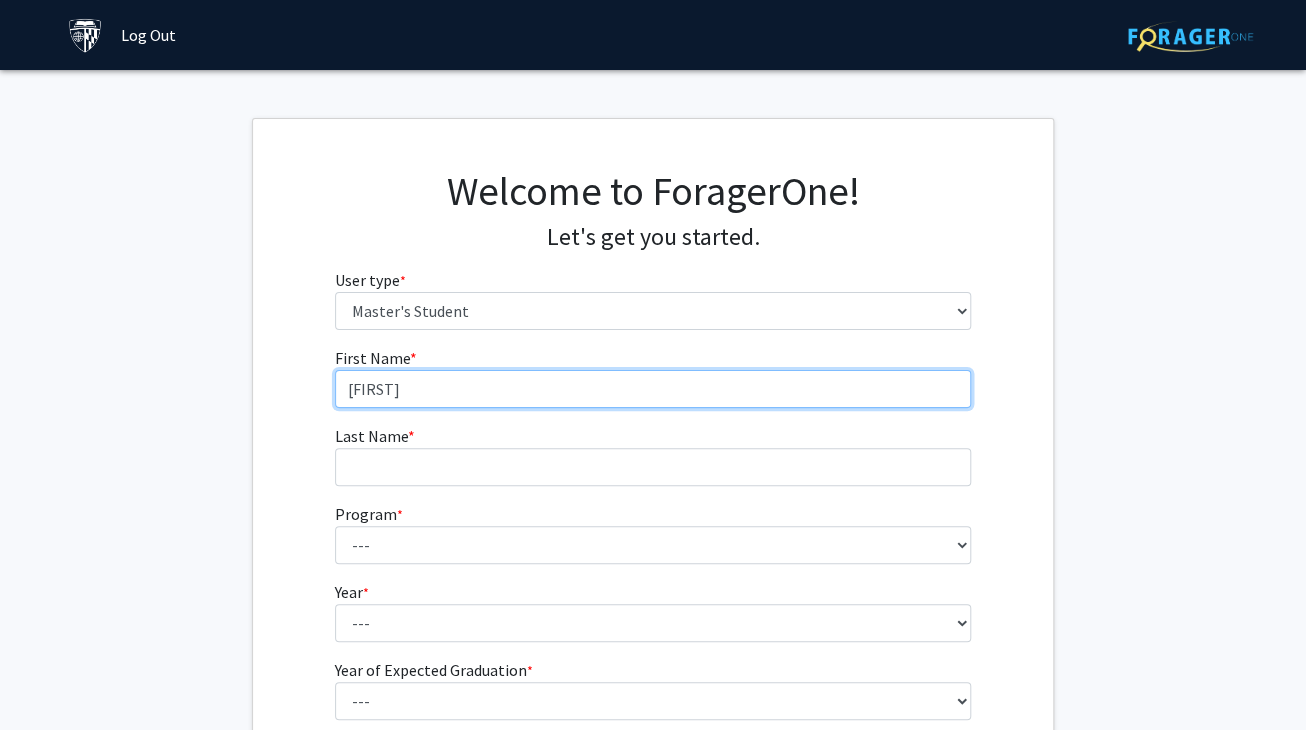 type on "[FIRST]" 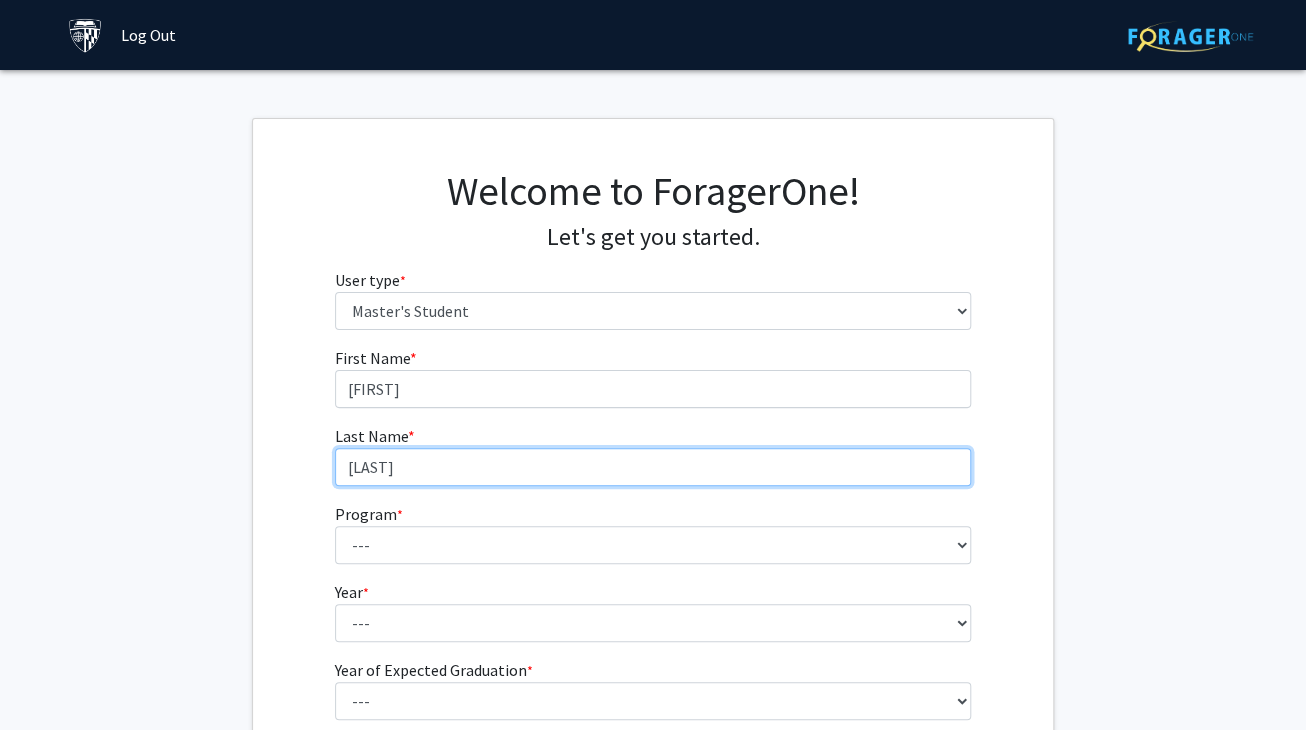 type on "[LAST]" 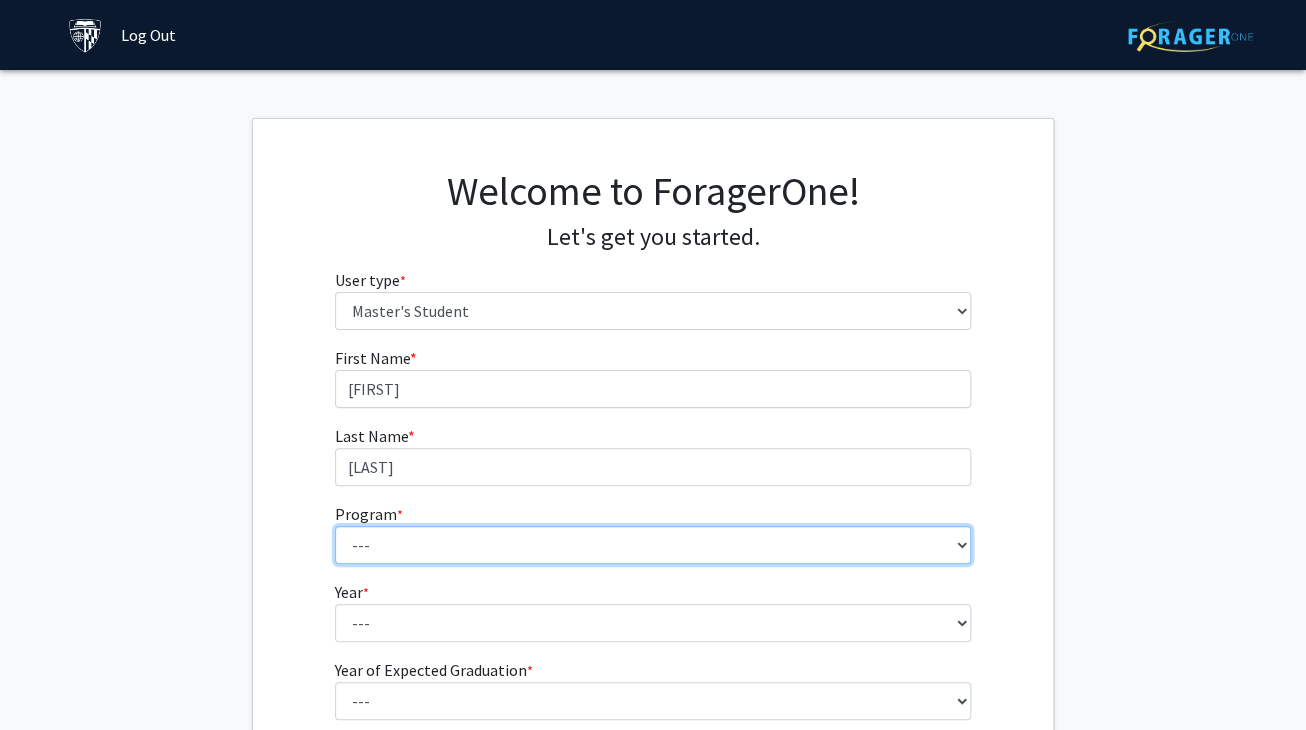 click on "---  Anatomy Education   Applied and Computational Mathematics   Applied Biomedical Engineering   Applied Economics   Applied Economics   Applied Health Sciences Informatics   Applied Mathematics and Statistics   Applied Physics   Applied Science in Community-Based Primary Health Care Programs in Global Health   Applied Science in Global Health Planning and Management   Applied Science in Humanitarian Health   Applied Science in Patient Safety and Healthcare Quality   Applied Science in Population Health Management   Applied Science in Spatial Analysis for Public Health   Artificial Intelligence   Audio Science: Acoustics   Audio Sciences: Recording and Production   Biochemistry and Molecular Biology   Bioengineering Innovation and Design   Bioethics   Bioinformatics   Biology   Biomedical Engineering   Biophysics   Biostatistics   Biotechnology   Biotechnology   Biotechnology Enterprise and Entrepreneurship   Business Administration   Business Analytics and Risk Management   Civil Engineering   Classics" at bounding box center [653, 545] 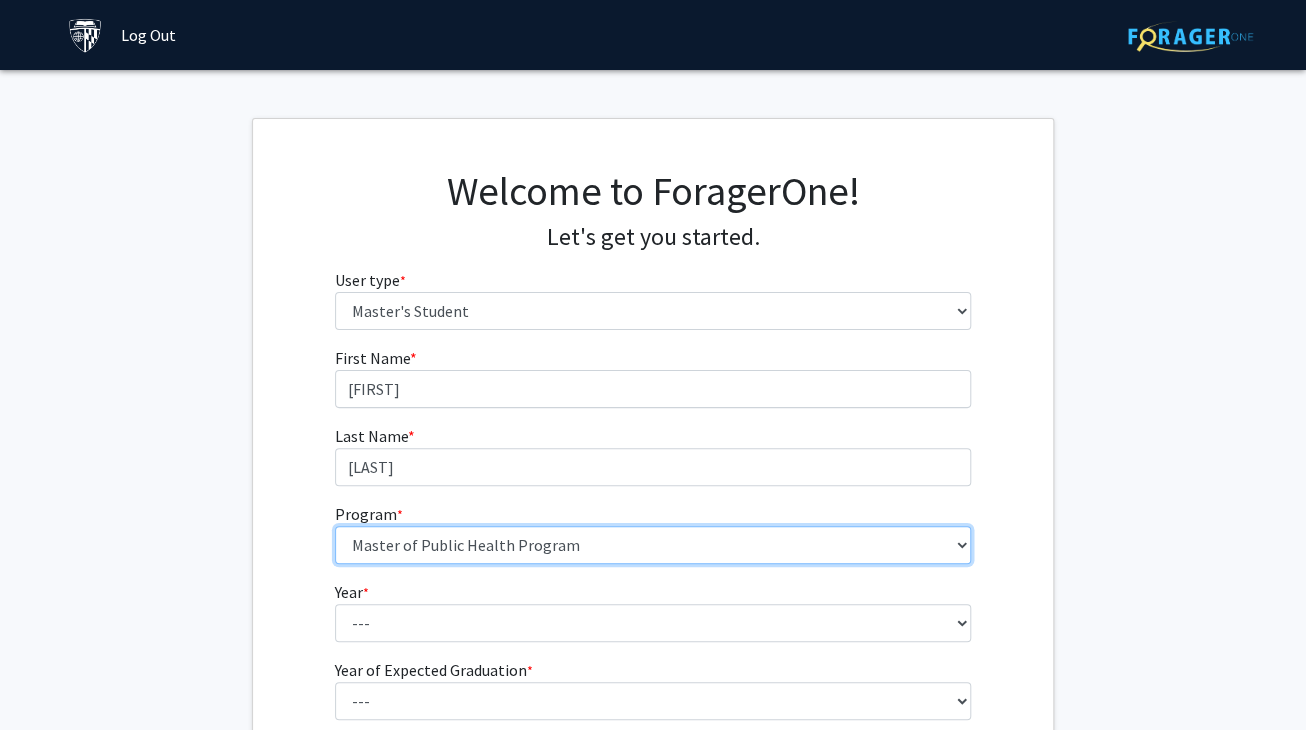 click on "Master of Public Health Program" at bounding box center [0, 0] 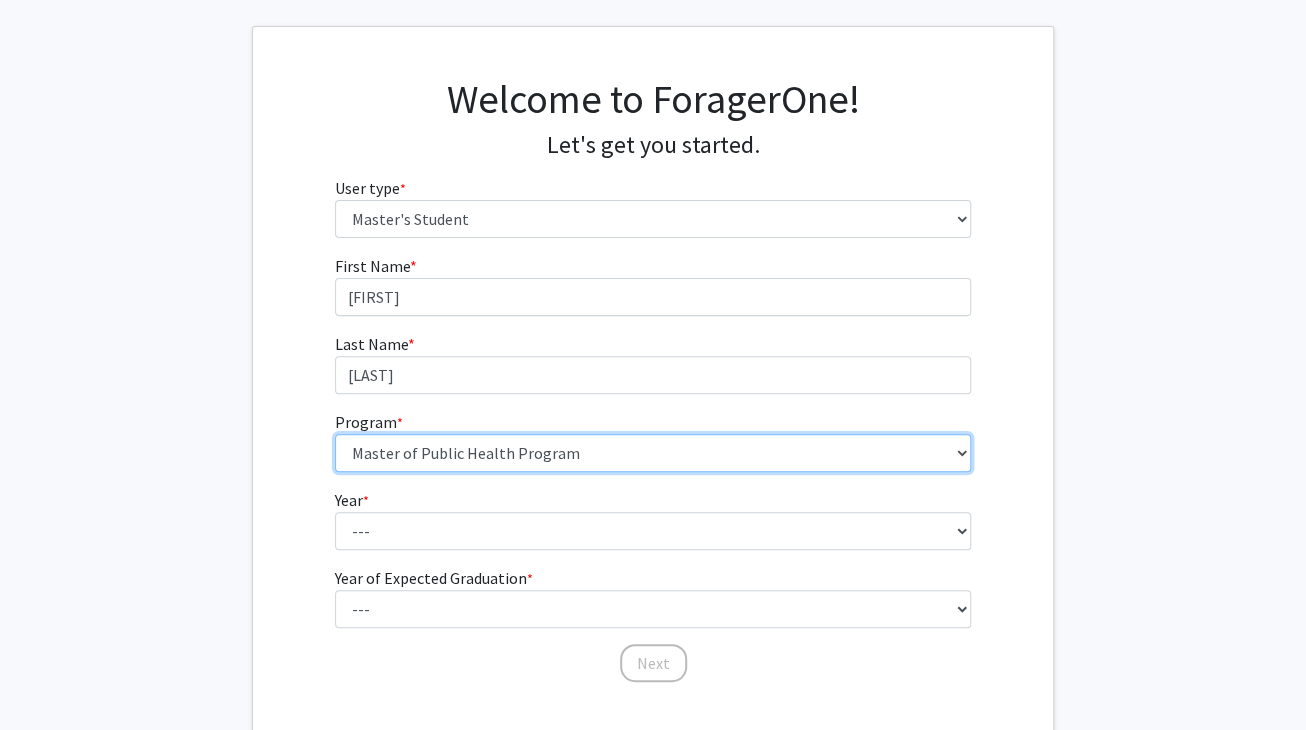 scroll, scrollTop: 105, scrollLeft: 0, axis: vertical 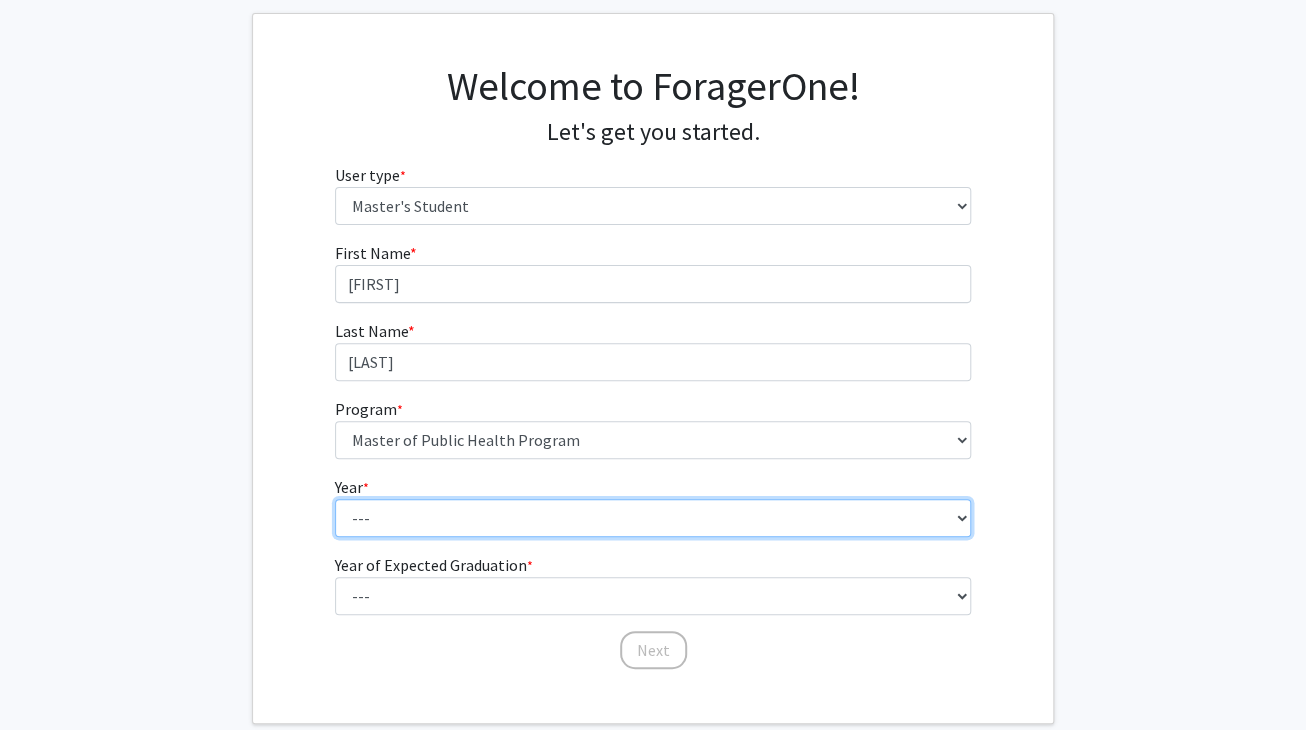 click on "---  First Year   Second Year" at bounding box center (653, 518) 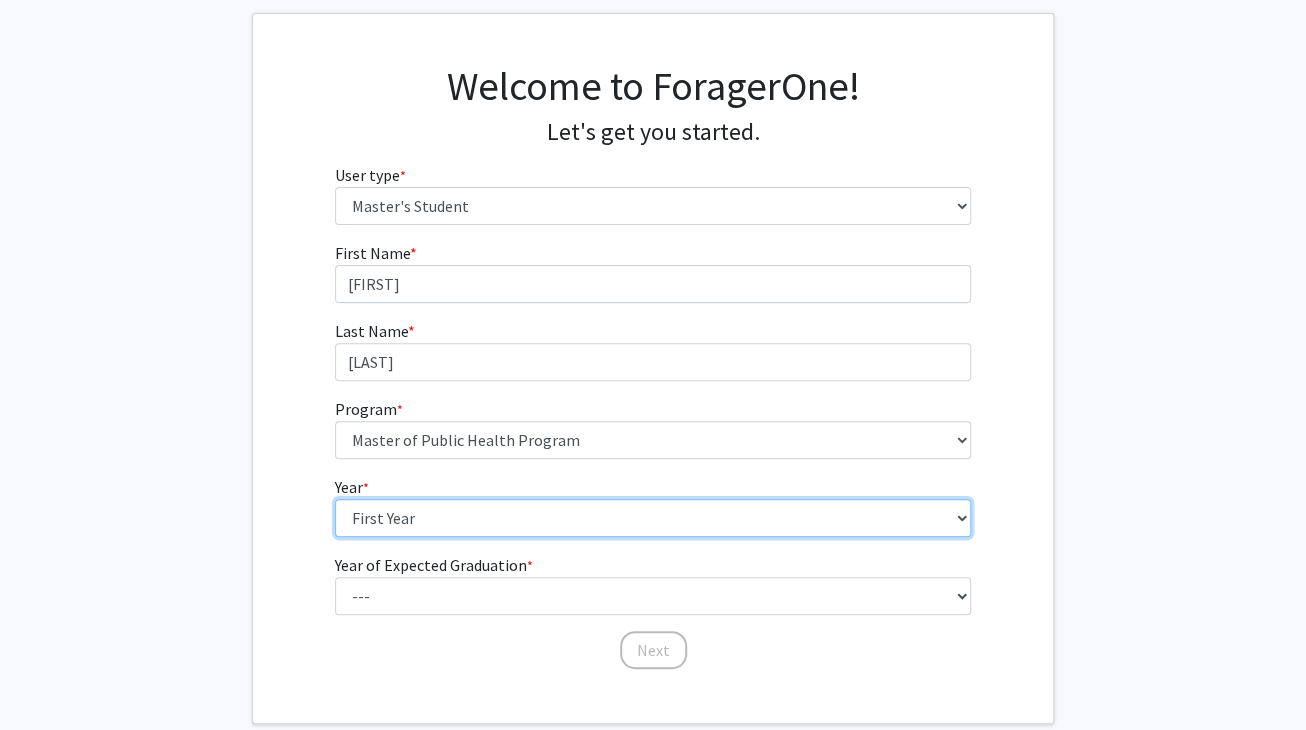 click on "First Year" at bounding box center (0, 0) 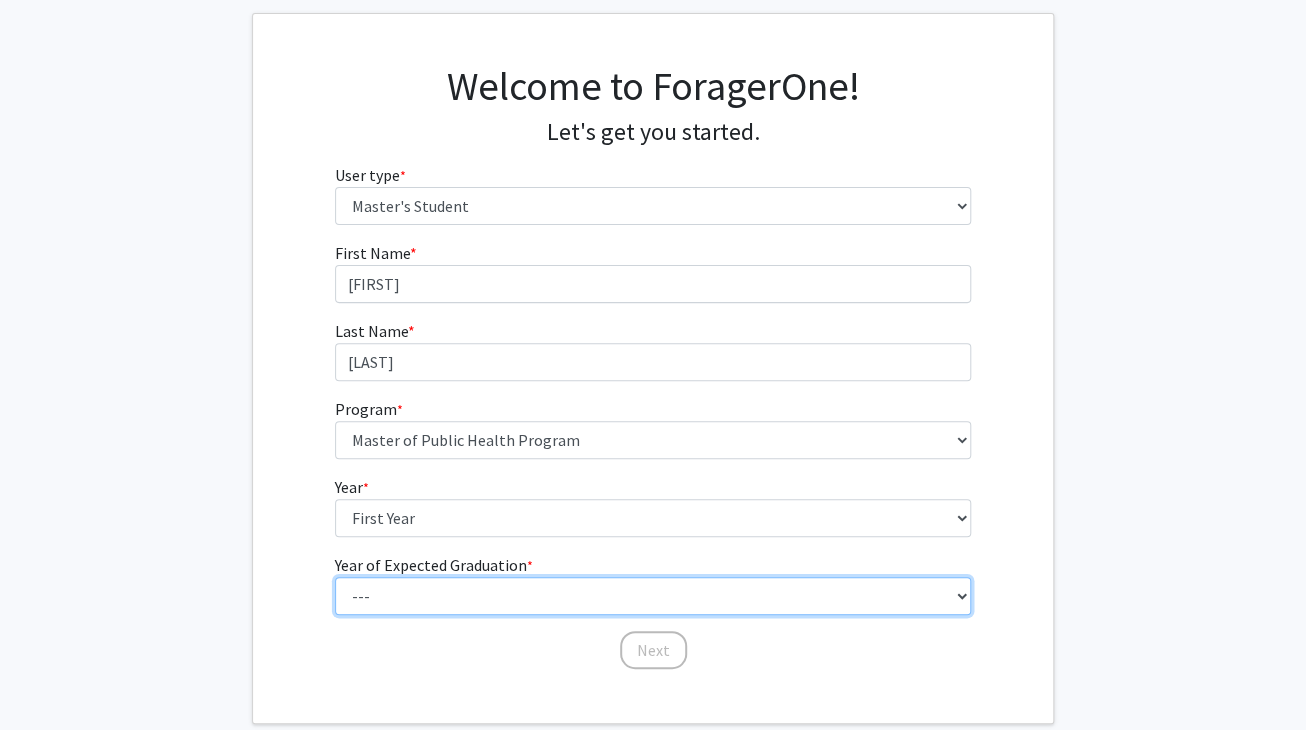 click on "---  2025   2026   2027   2028   2029   2030   2031   2032   2033   2034" at bounding box center [653, 596] 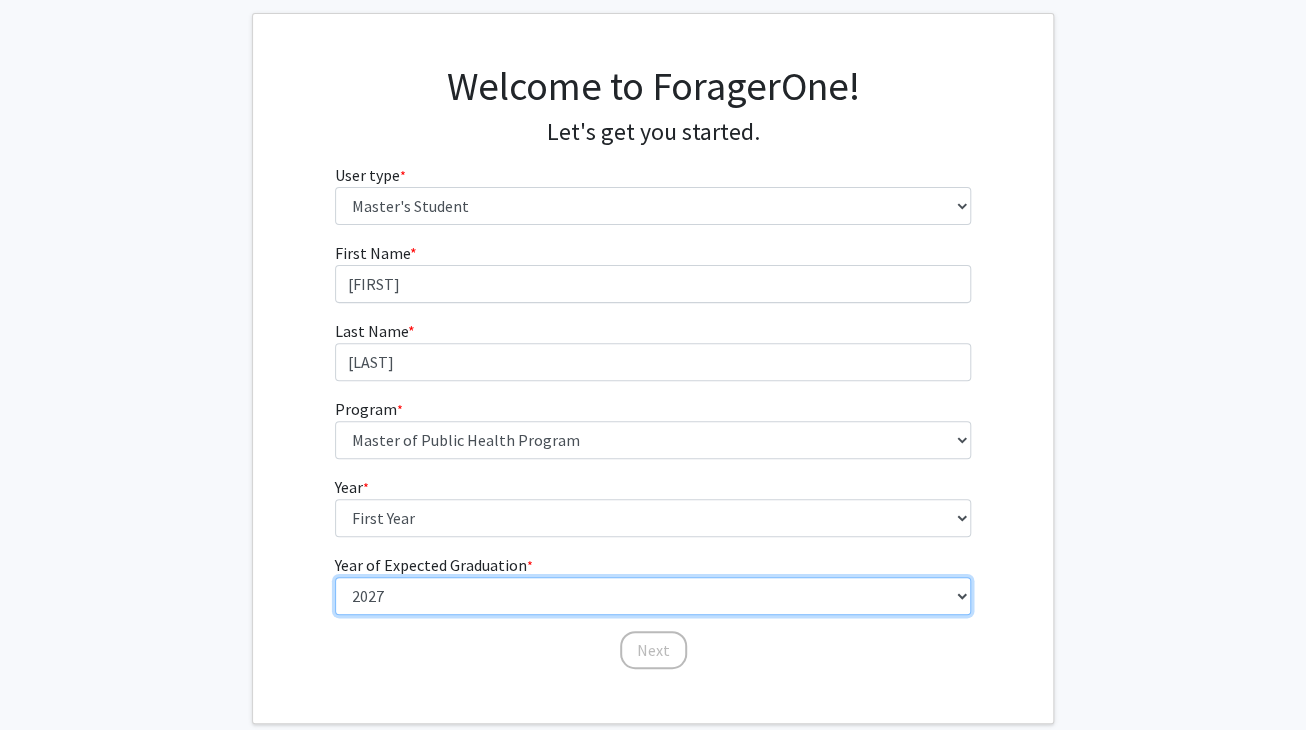 click on "2027" at bounding box center [0, 0] 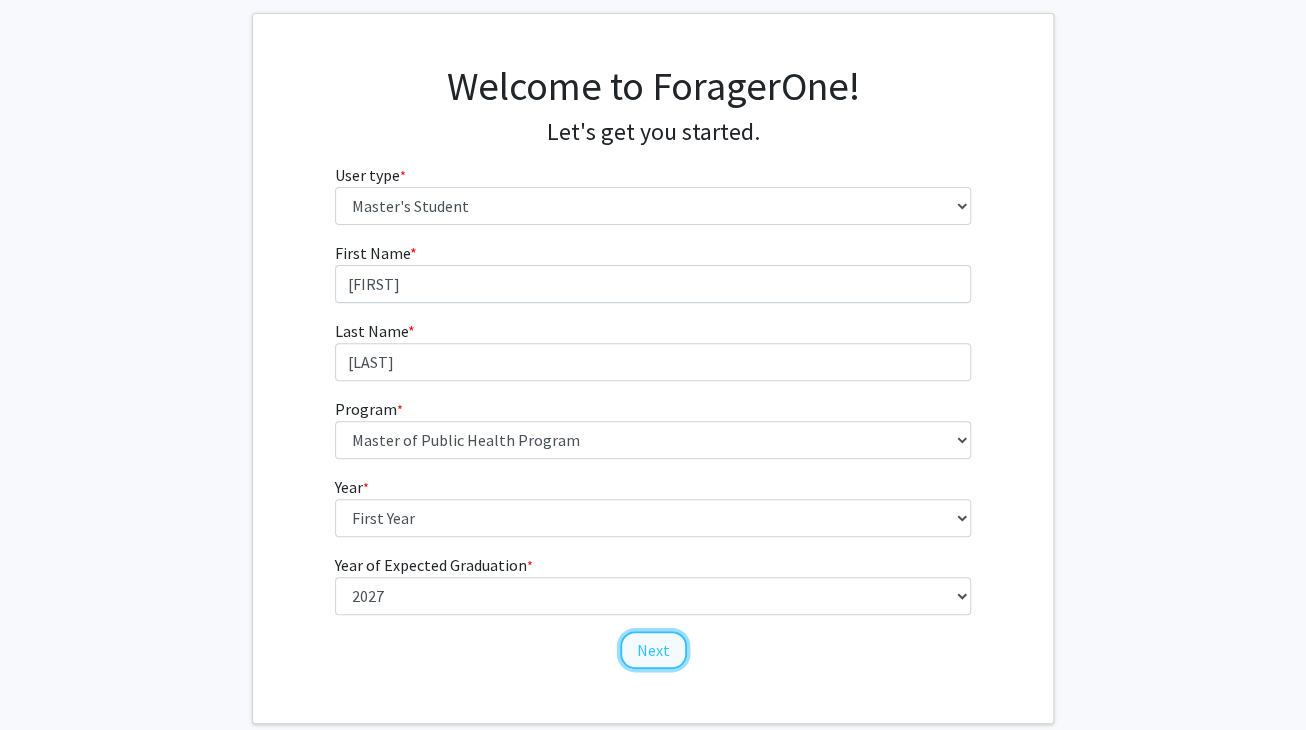 click on "Next" 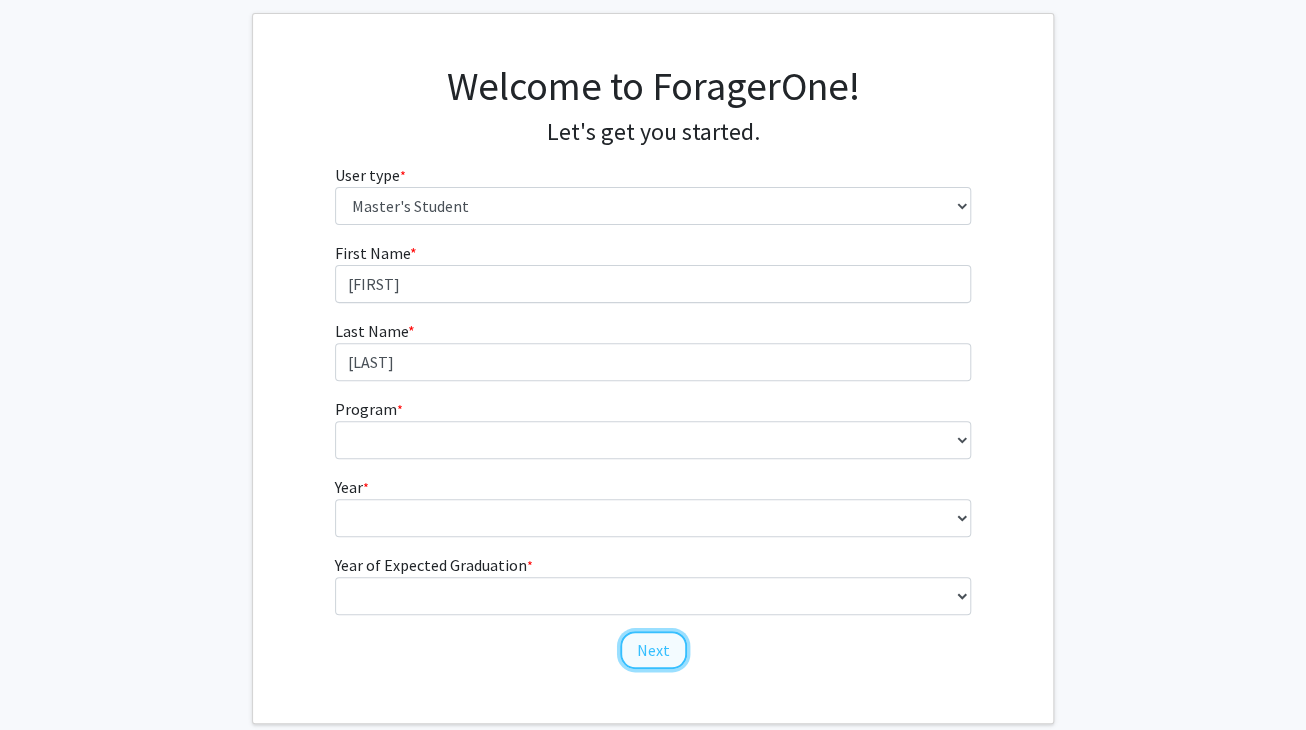 scroll, scrollTop: 0, scrollLeft: 0, axis: both 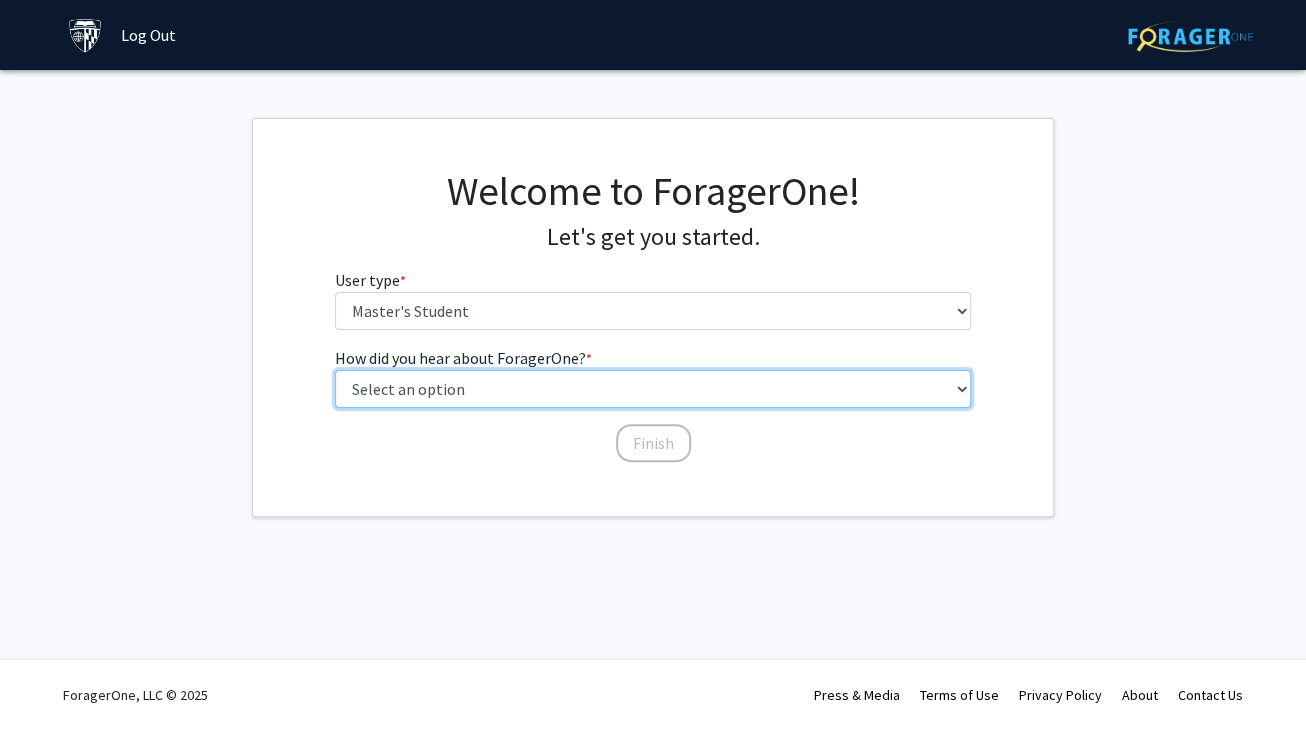 click on "Select an option  Peer/student recommendation   Faculty/staff recommendation   University website   University email or newsletter   Other" at bounding box center [653, 389] 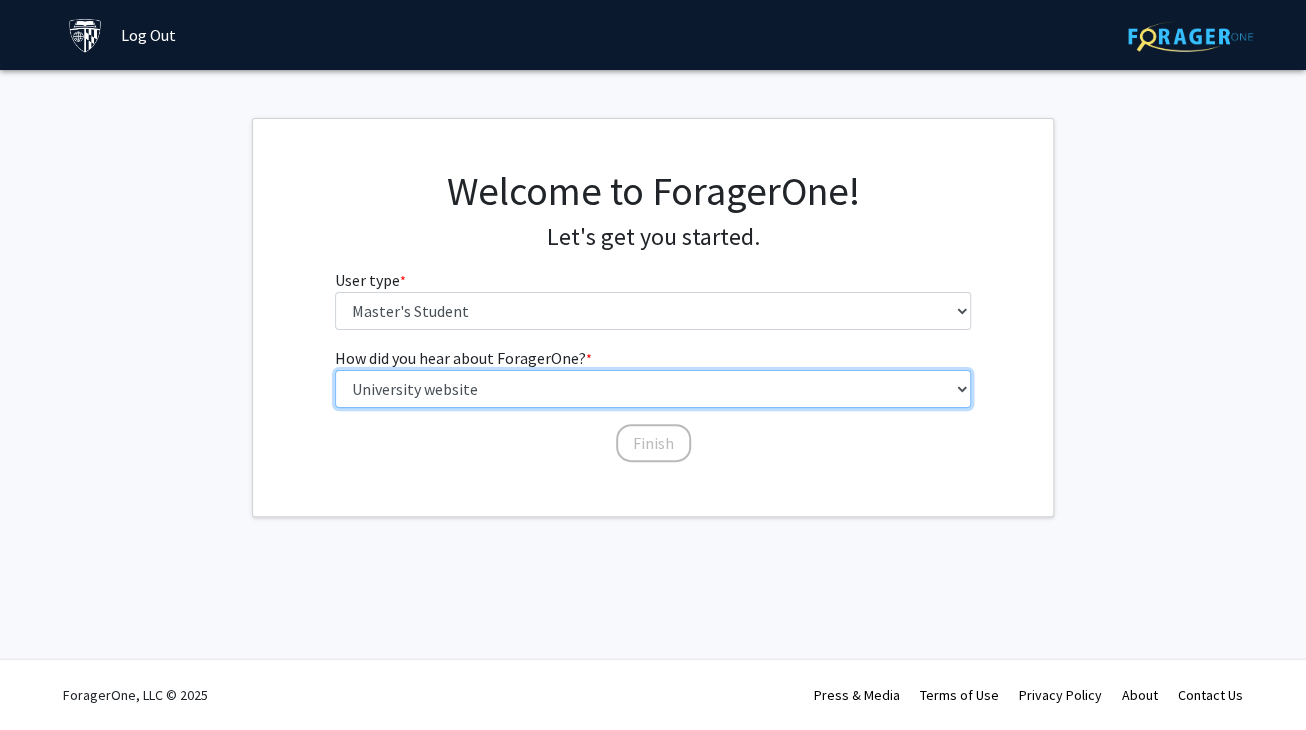 click on "University website" at bounding box center [0, 0] 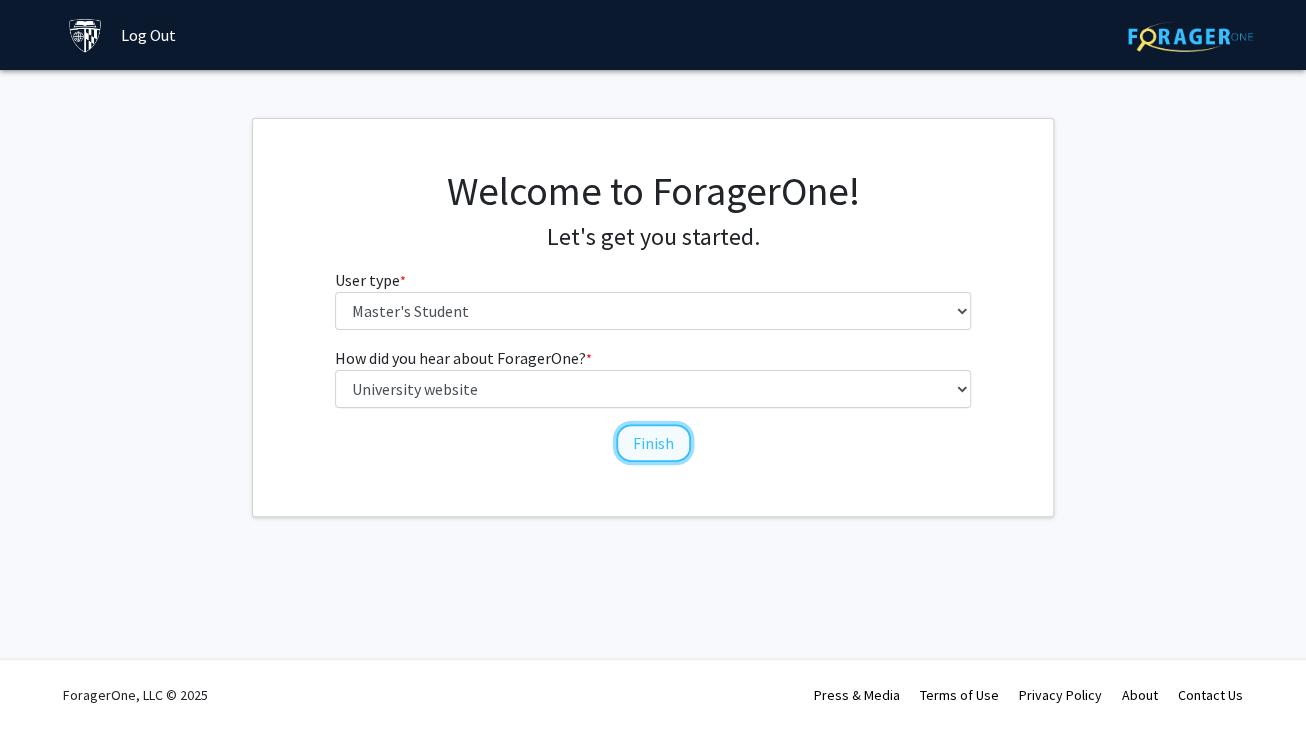 click on "Finish" 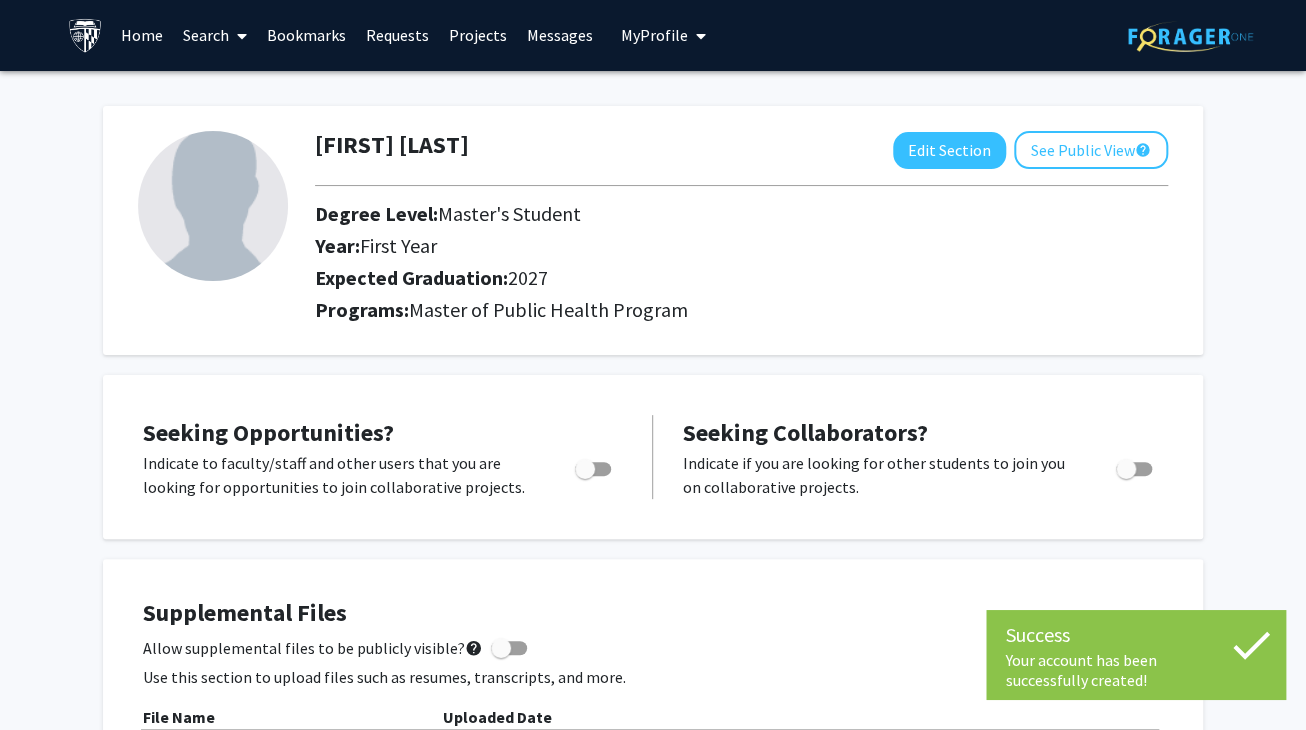 scroll, scrollTop: 0, scrollLeft: 0, axis: both 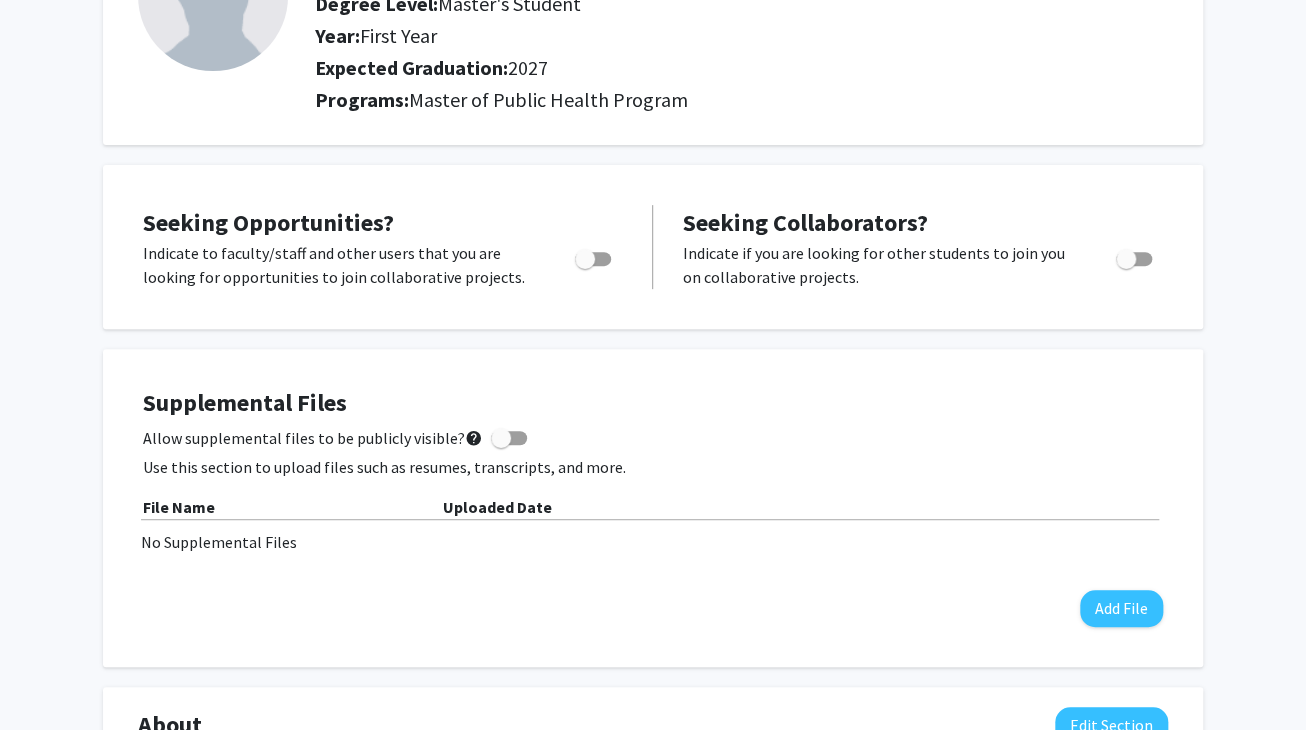 click on "Seeking Opportunities?" 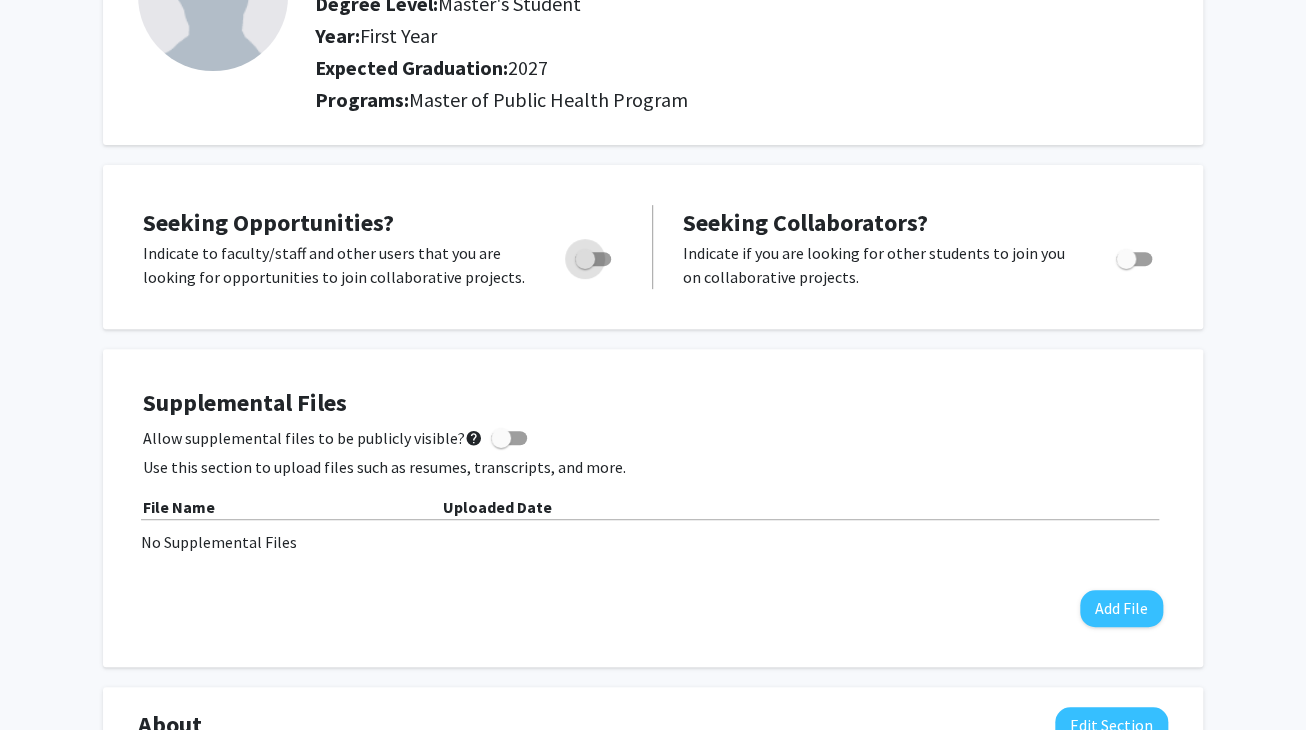 click at bounding box center (585, 259) 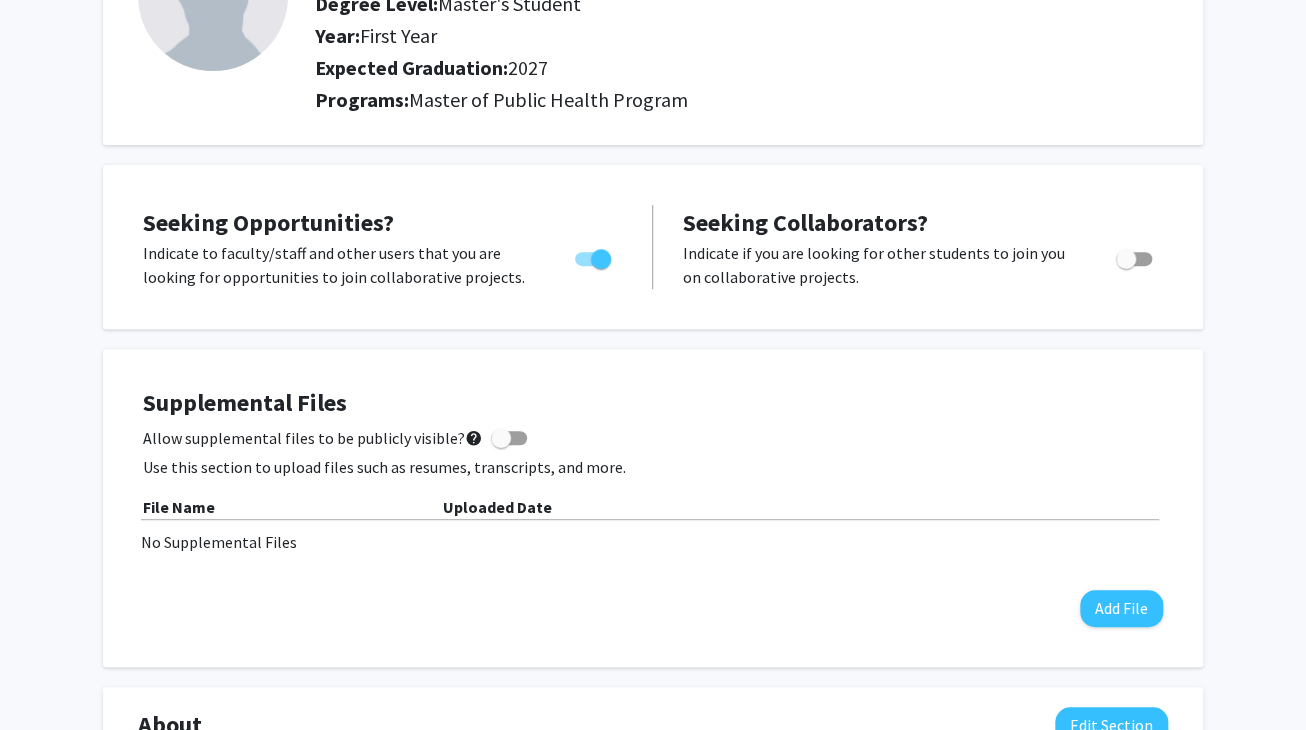 click at bounding box center (593, 259) 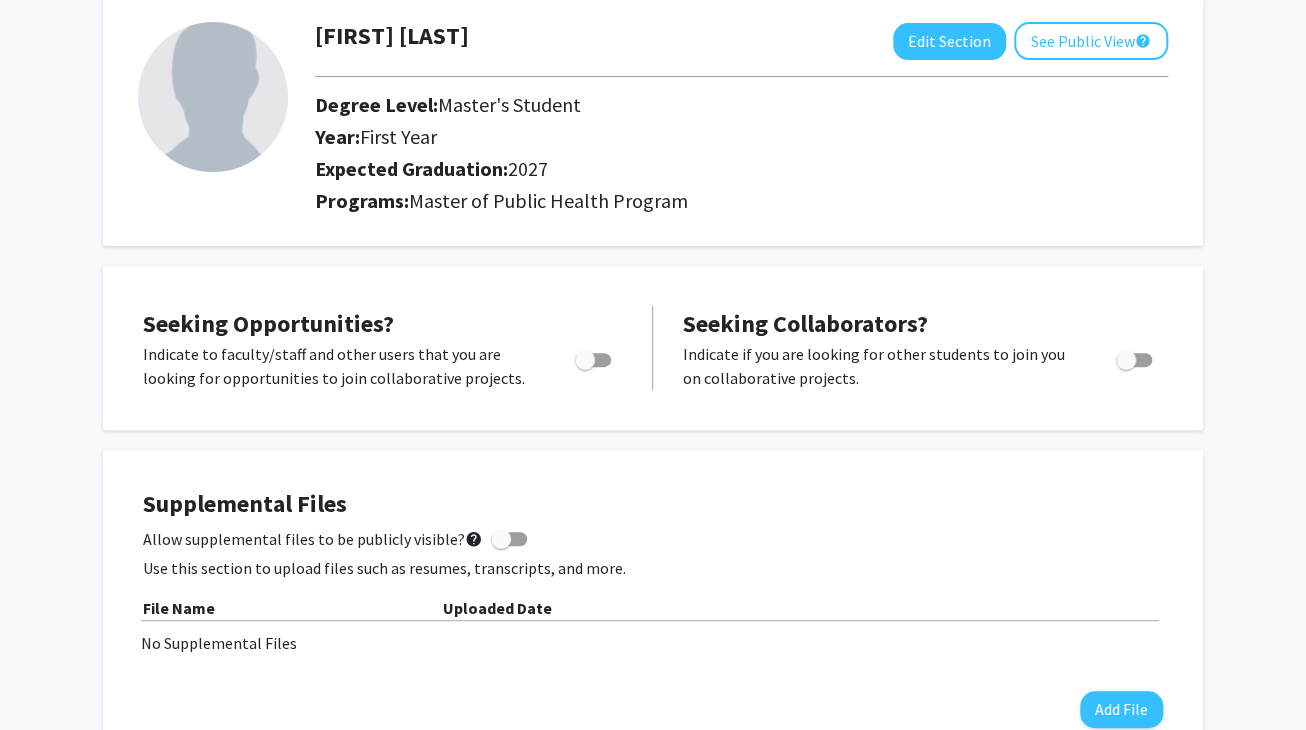 scroll, scrollTop: 0, scrollLeft: 0, axis: both 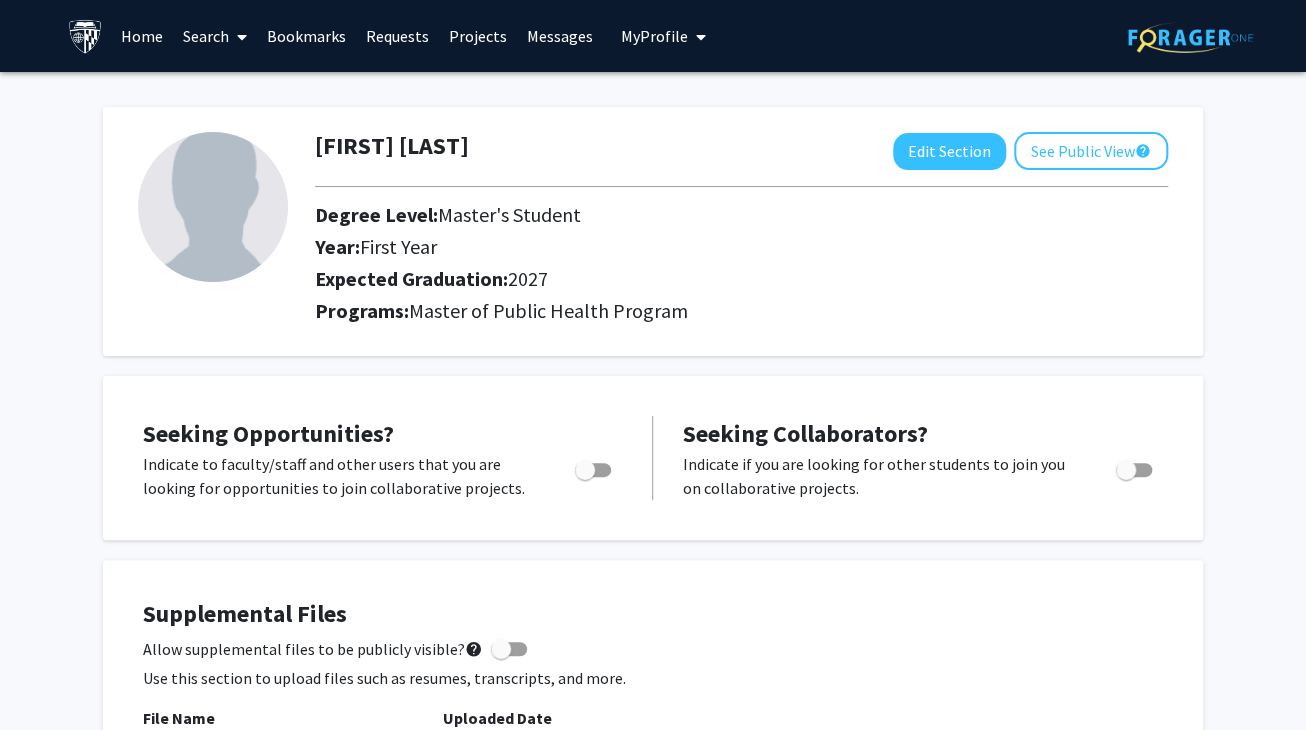 click at bounding box center [593, 470] 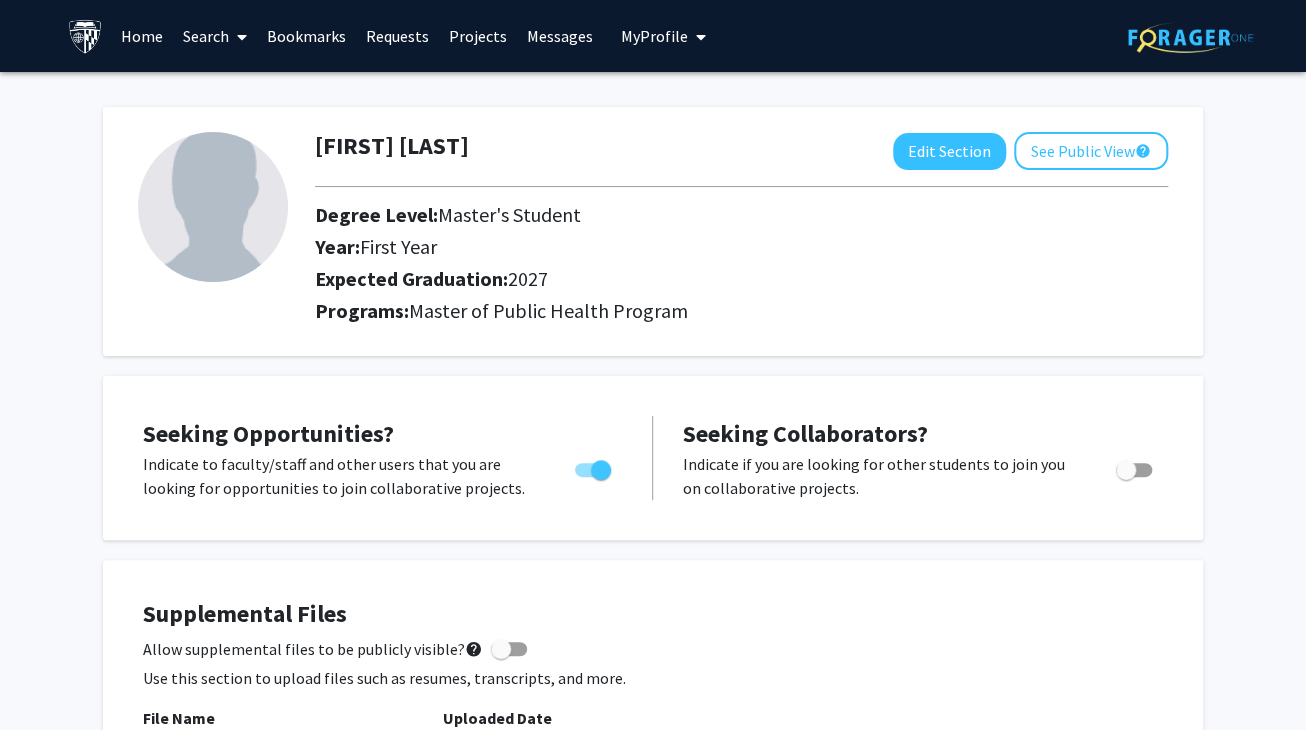 click on "Home" at bounding box center (142, 36) 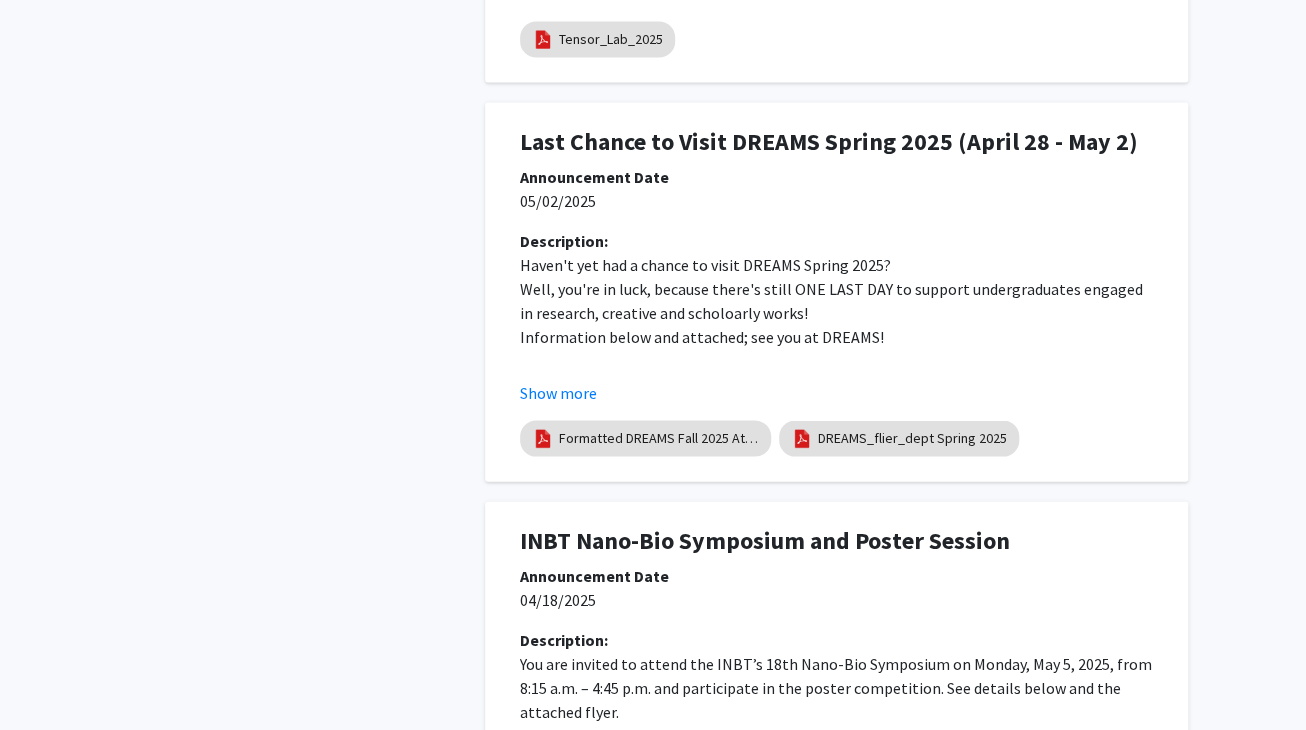 scroll, scrollTop: 1584, scrollLeft: 0, axis: vertical 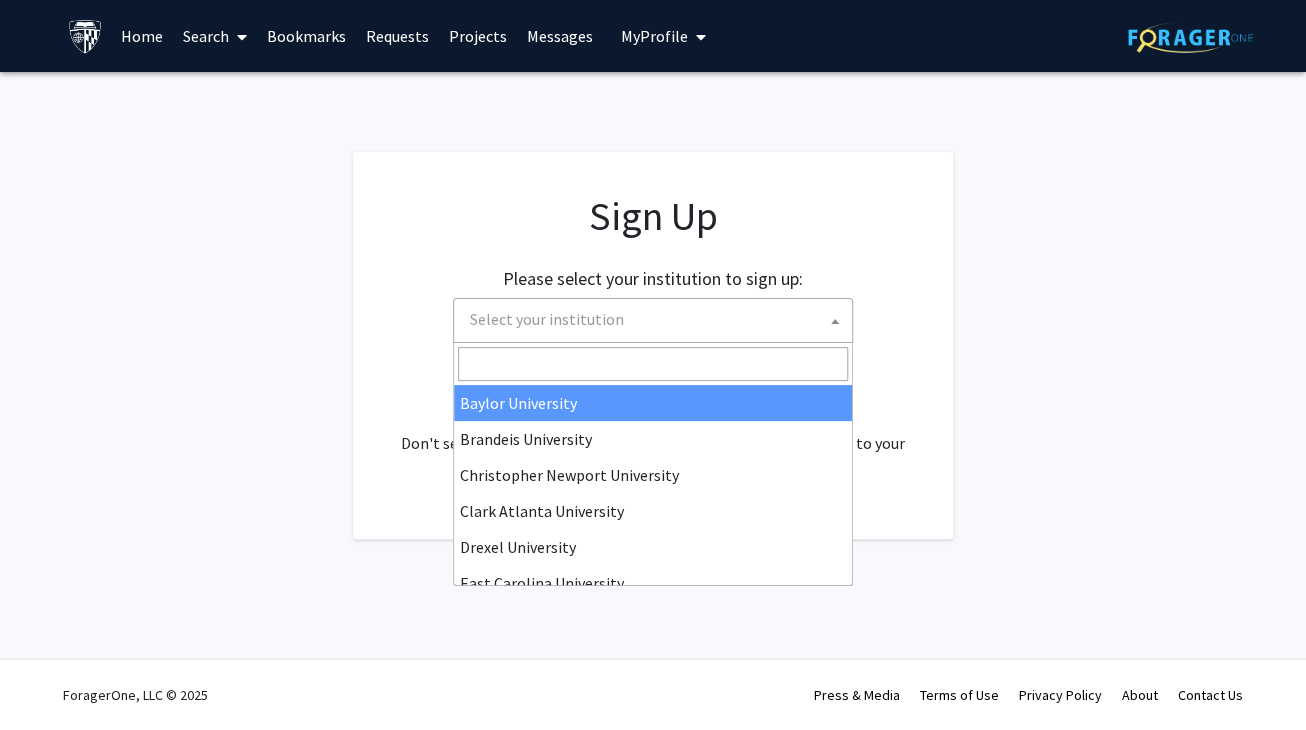 click on "Select your institution" at bounding box center [657, 319] 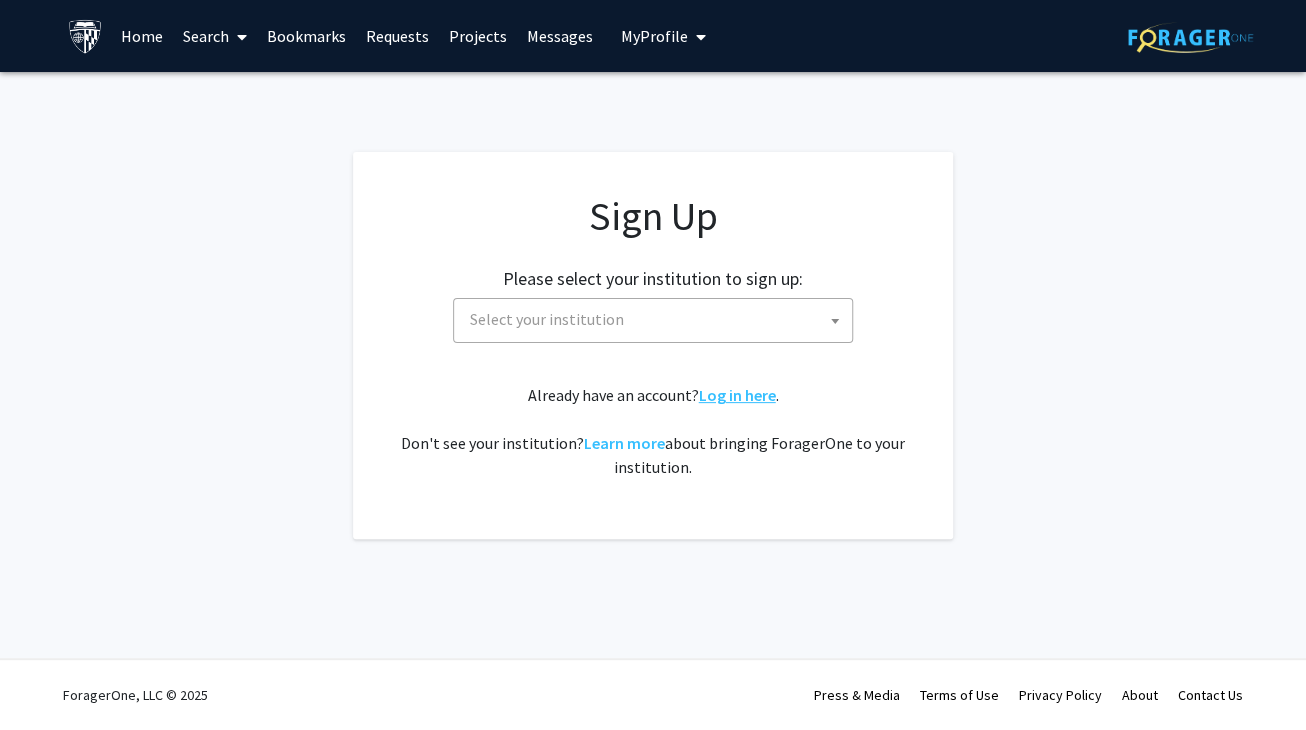 click on "Log in here" 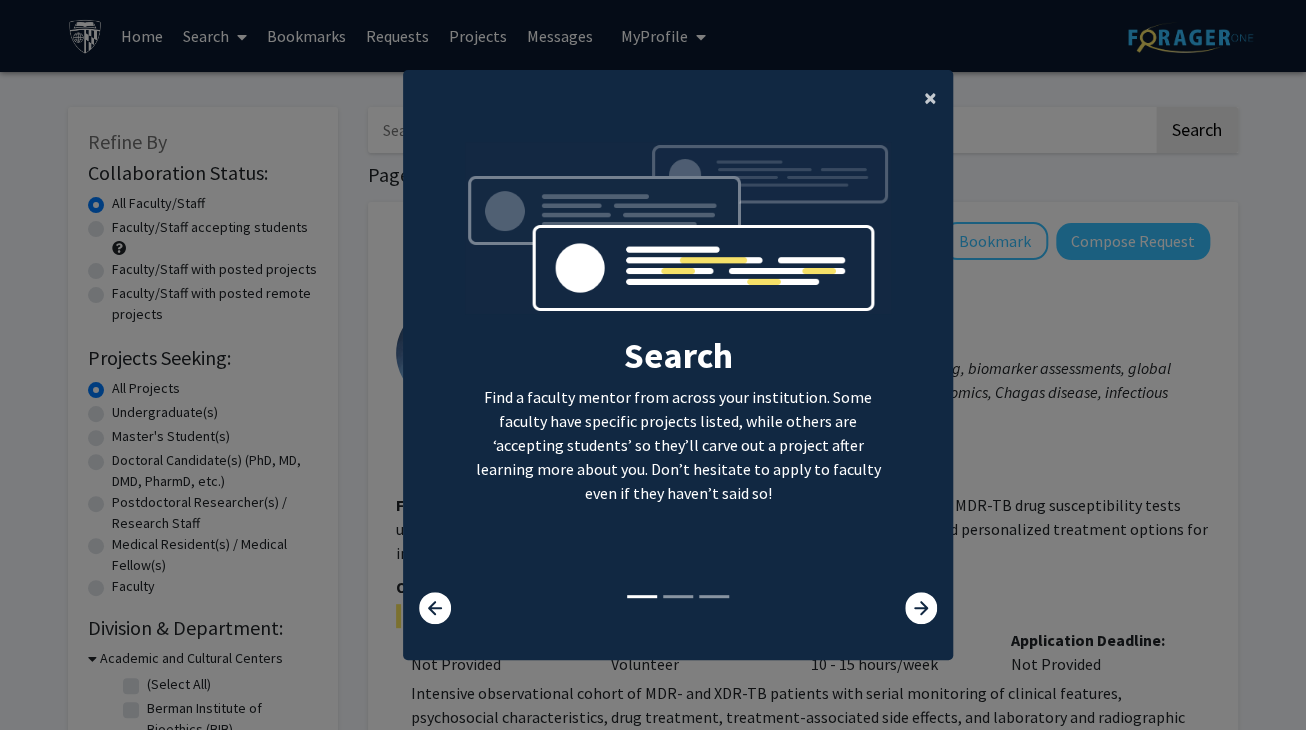 click on "×" 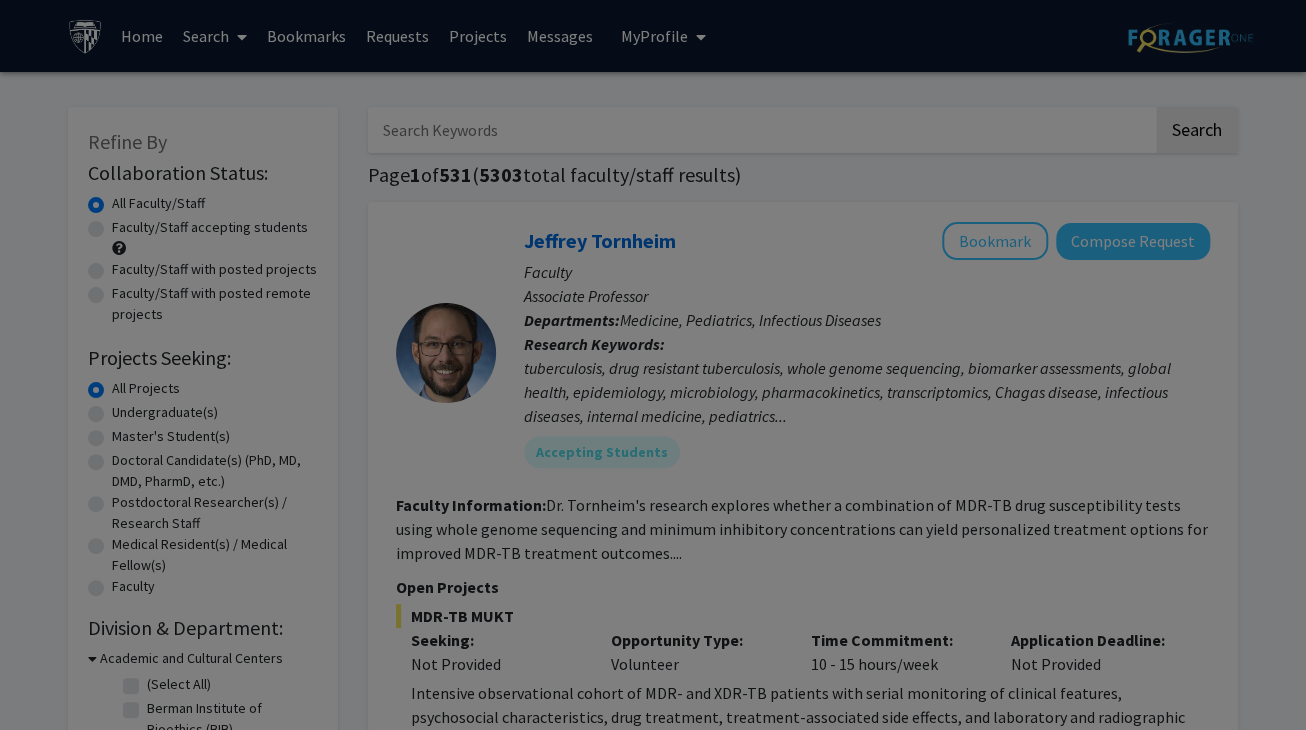 click on "Search  Find a faculty mentor from across your institution. Some faculty have specific projects listed, while others are ‘accepting students’ so they’ll carve out a project after learning more about you. Don’t hesitate to apply to faculty even if they haven’t said so!  Bookmark  Don’t lose track of the faculty mentors you’re interested in working with. Save them as you go and apply to work with them whenever you’re ready!  Apply  We help you put your best foot forward to get the attention of faculty. On average, students applying via ForagerOne need to only submit 2-3 requests to connect with at least one faculty." at bounding box center [678, 199] 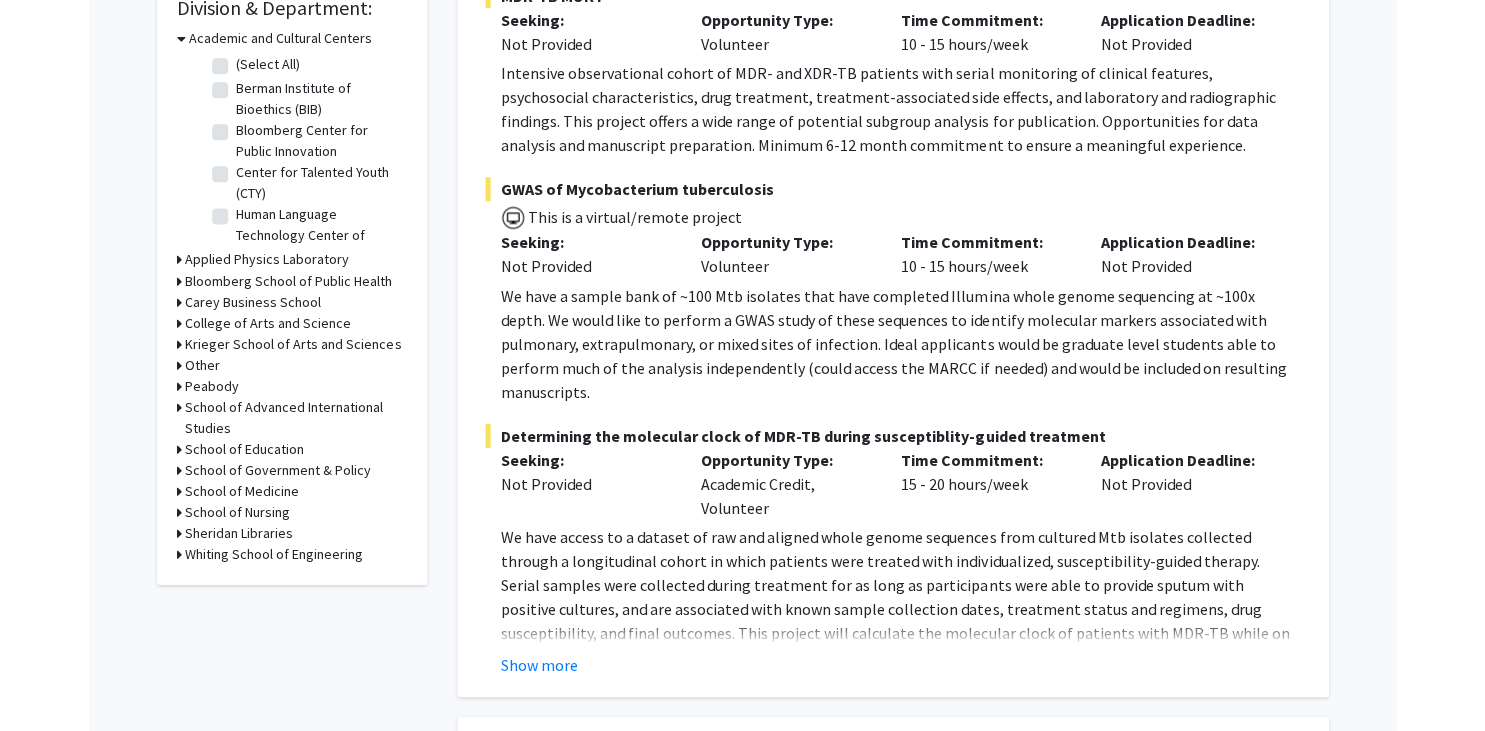 scroll, scrollTop: 633, scrollLeft: 0, axis: vertical 